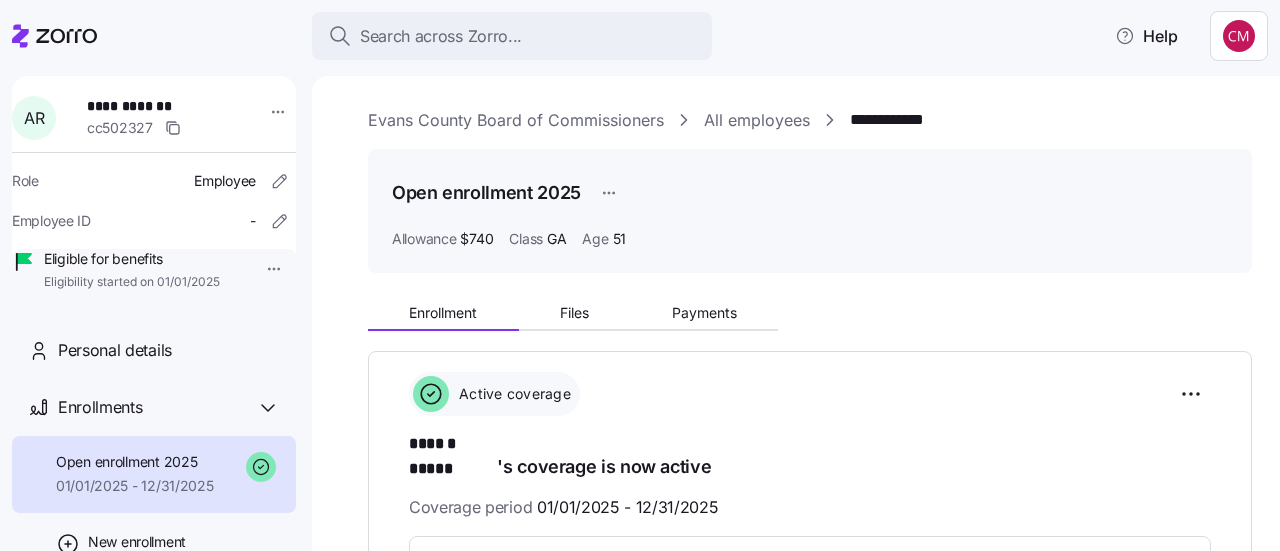 scroll, scrollTop: 0, scrollLeft: 0, axis: both 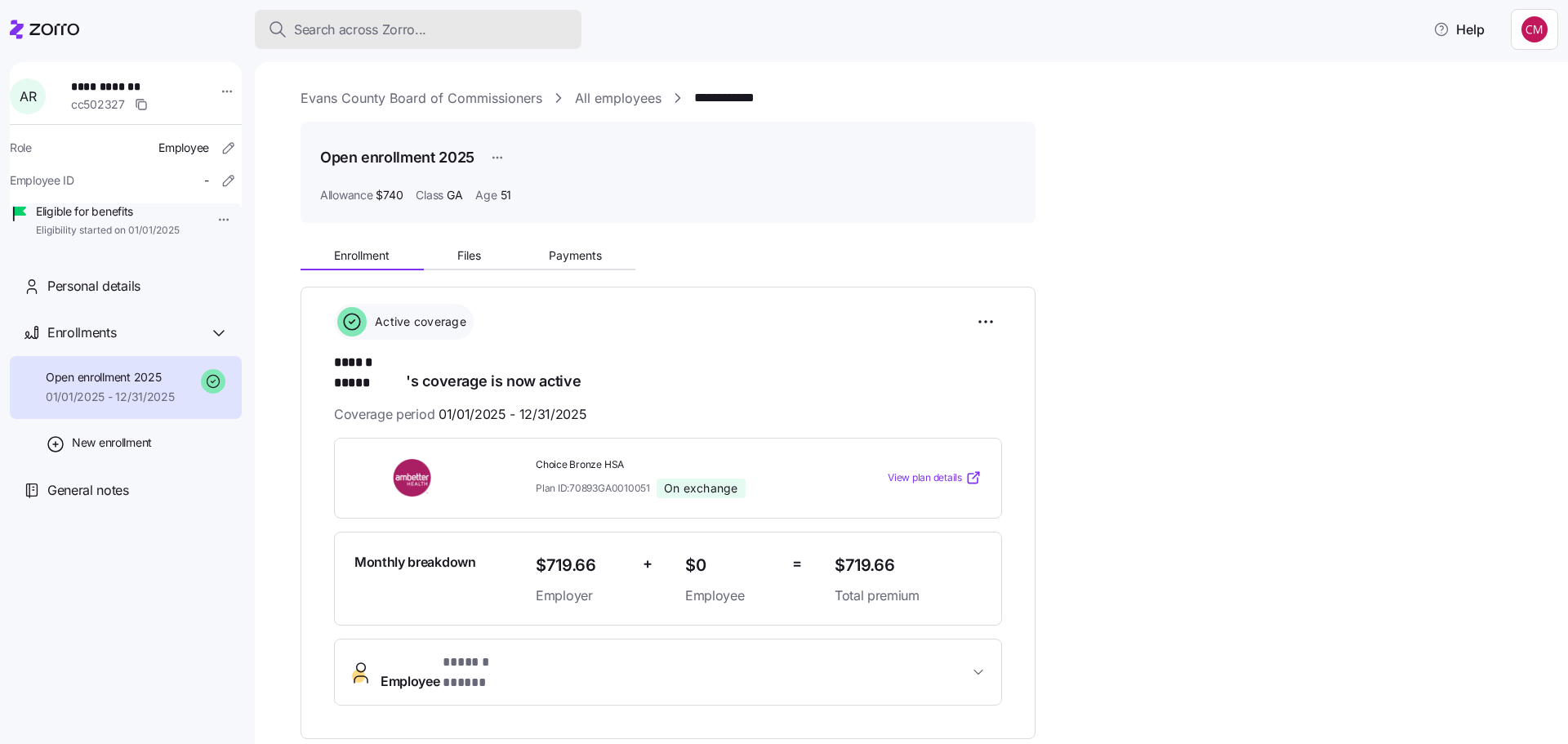 click on "Search across Zorro..." at bounding box center (360, 29) 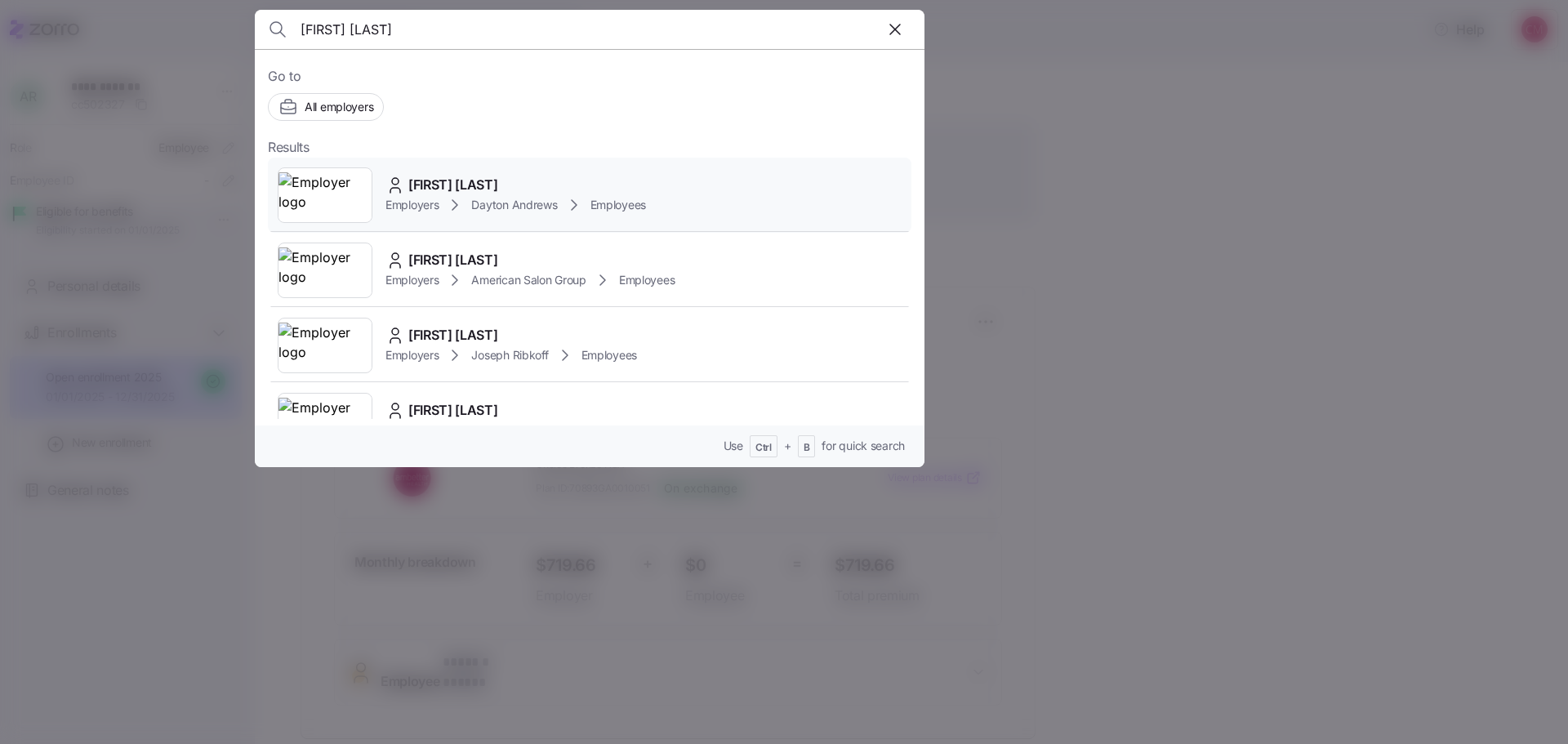 type on "[FIRST] [LAST]" 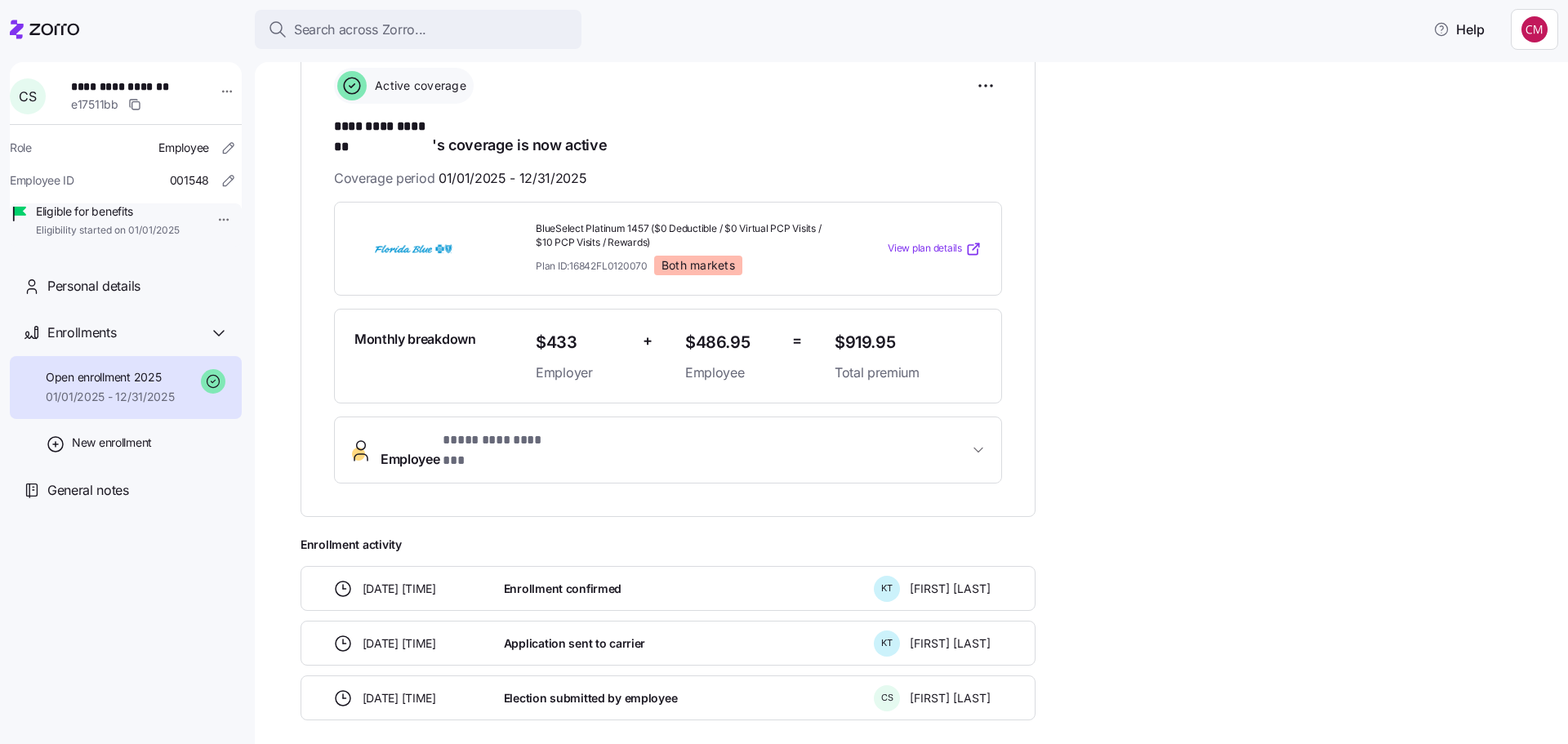 scroll, scrollTop: 245, scrollLeft: 0, axis: vertical 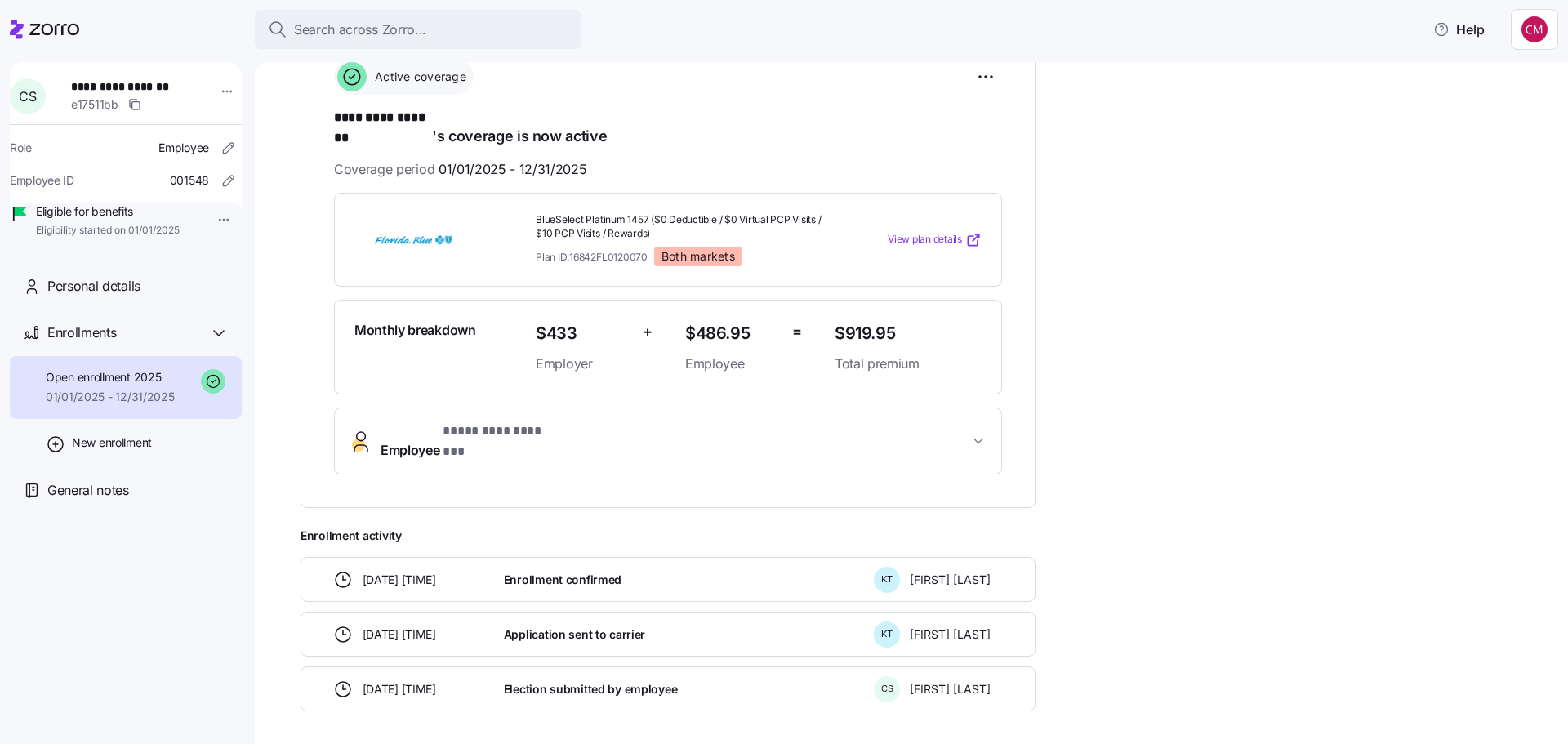 click on "[MASKED]" at bounding box center (495, 431) 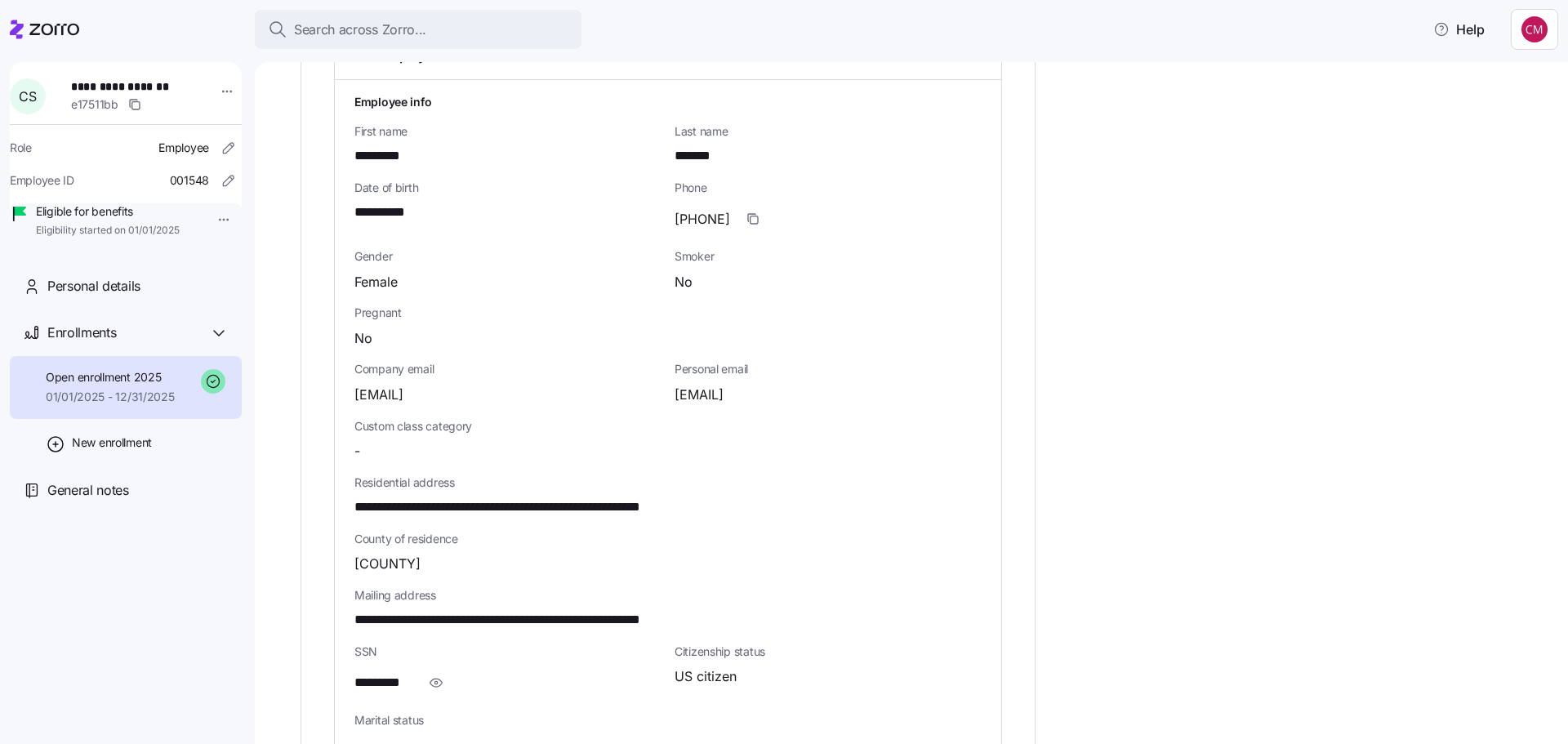 scroll, scrollTop: 653, scrollLeft: 0, axis: vertical 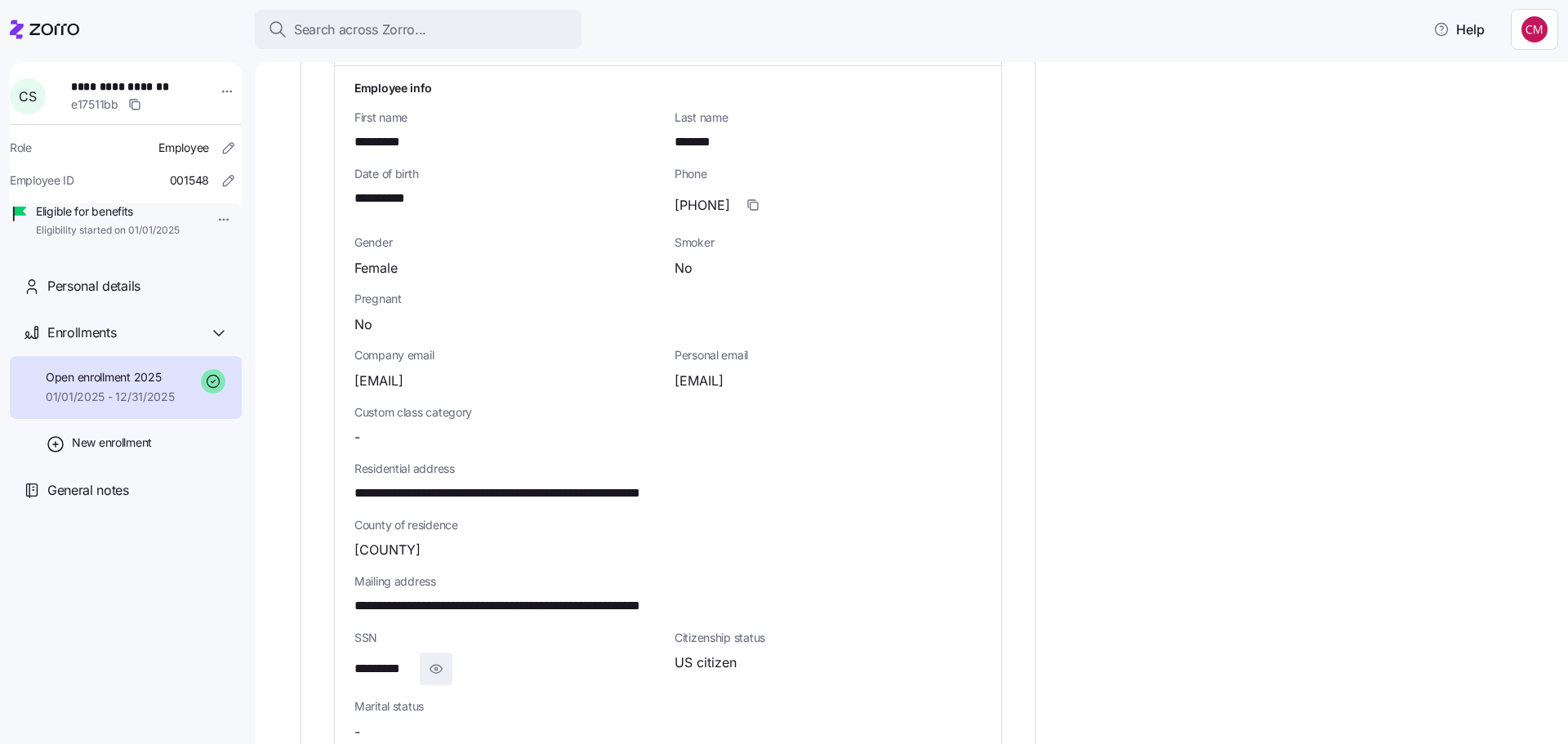 click at bounding box center [436, 669] 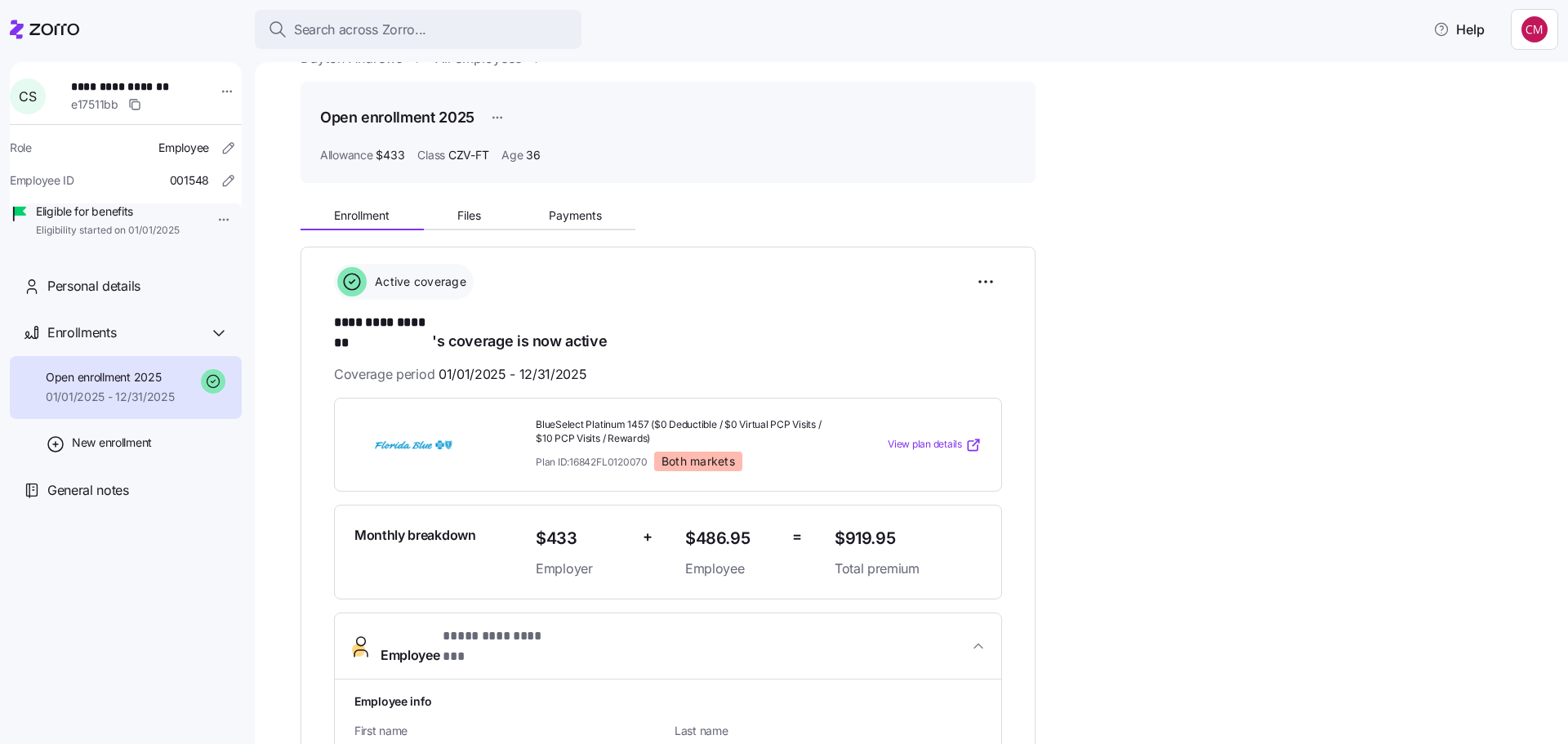 scroll, scrollTop: 0, scrollLeft: 0, axis: both 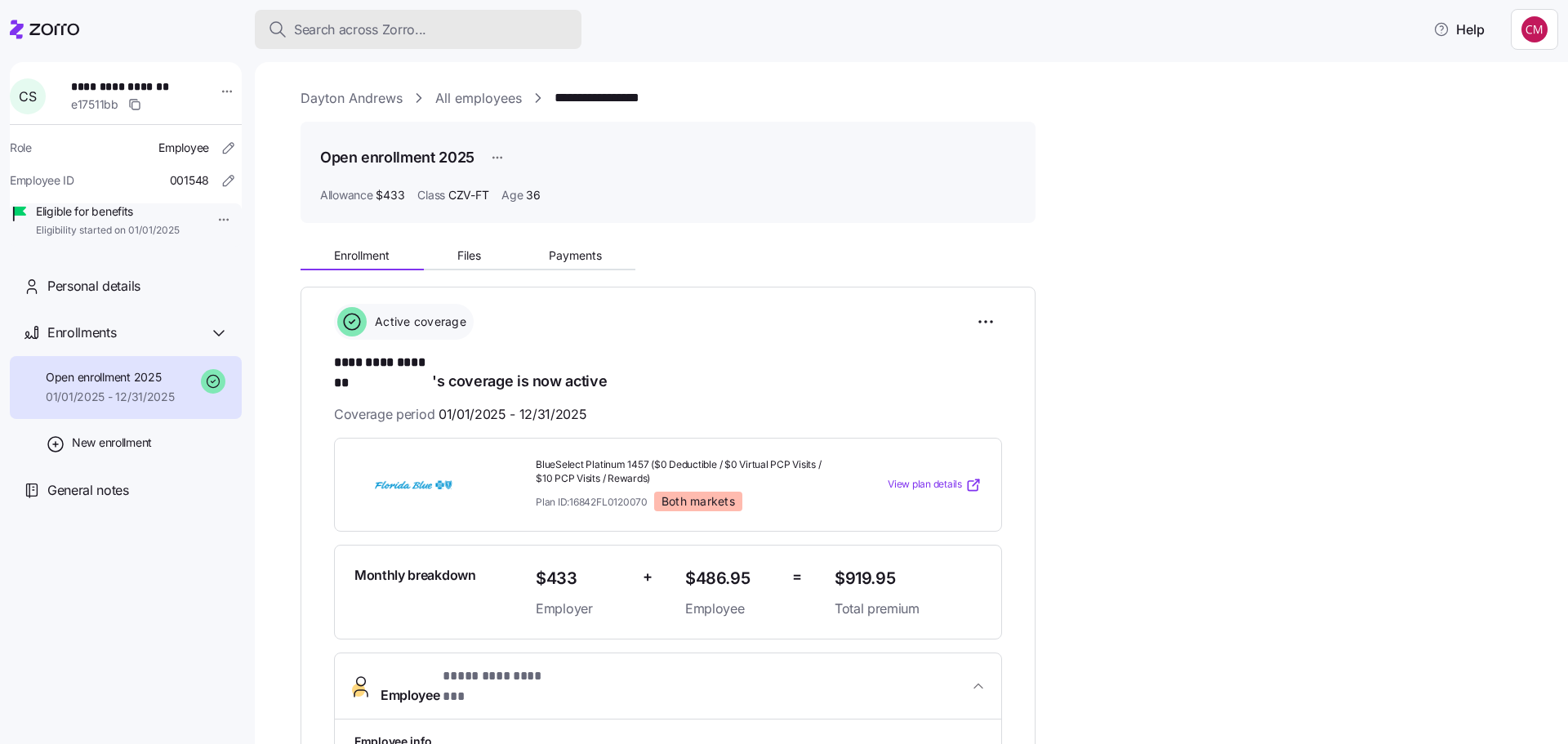 click on "Search across Zorro..." at bounding box center [360, 29] 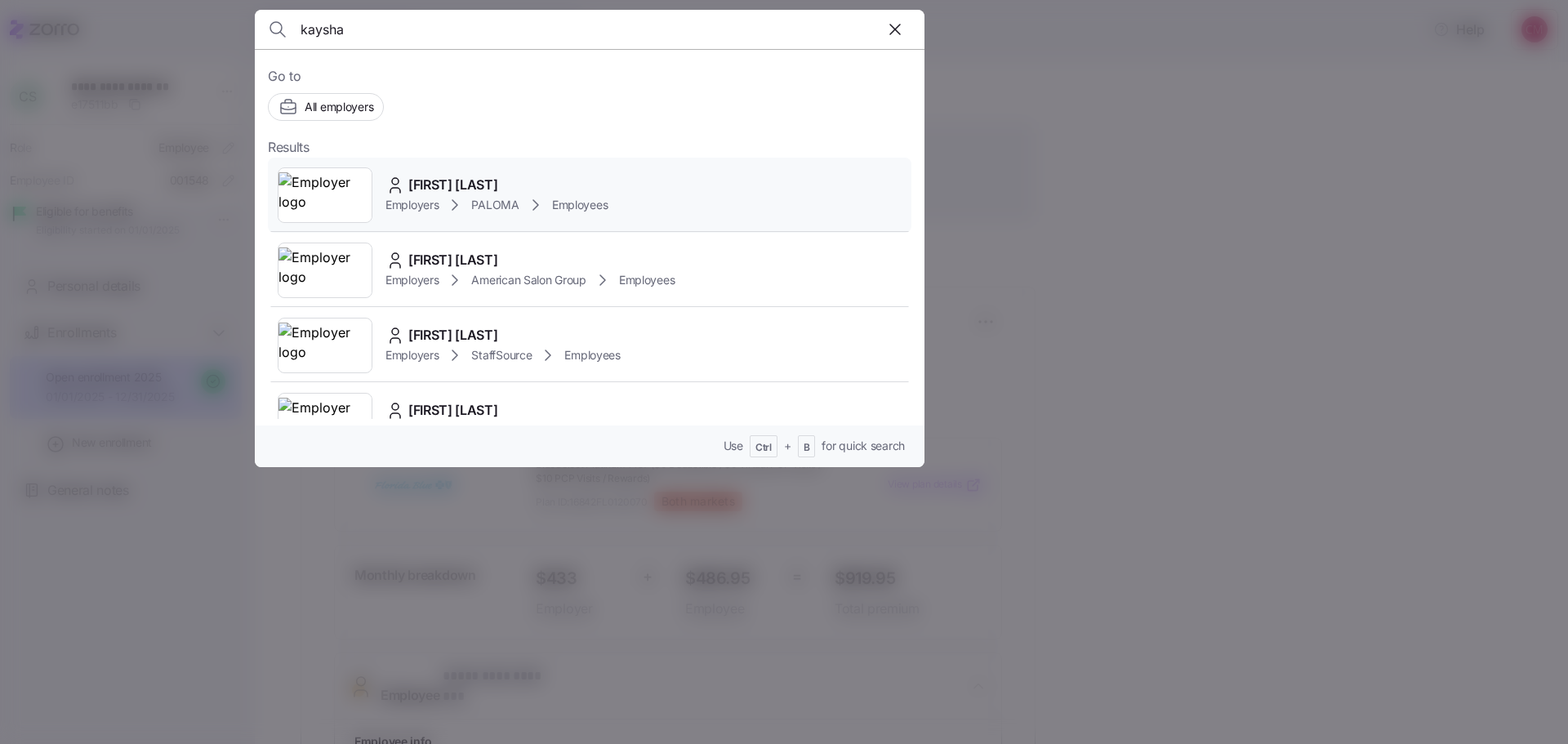 type on "kaysha" 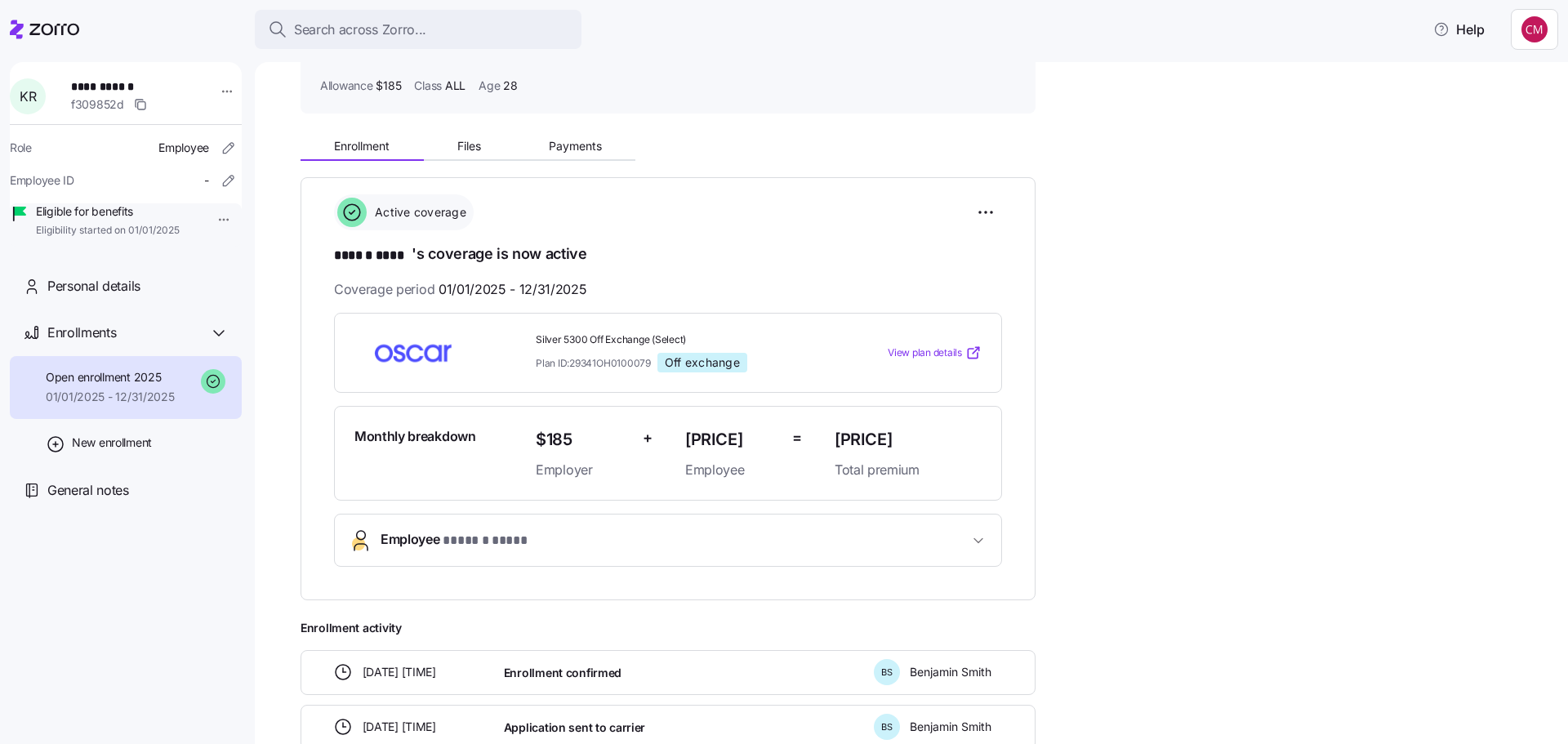 scroll, scrollTop: 245, scrollLeft: 0, axis: vertical 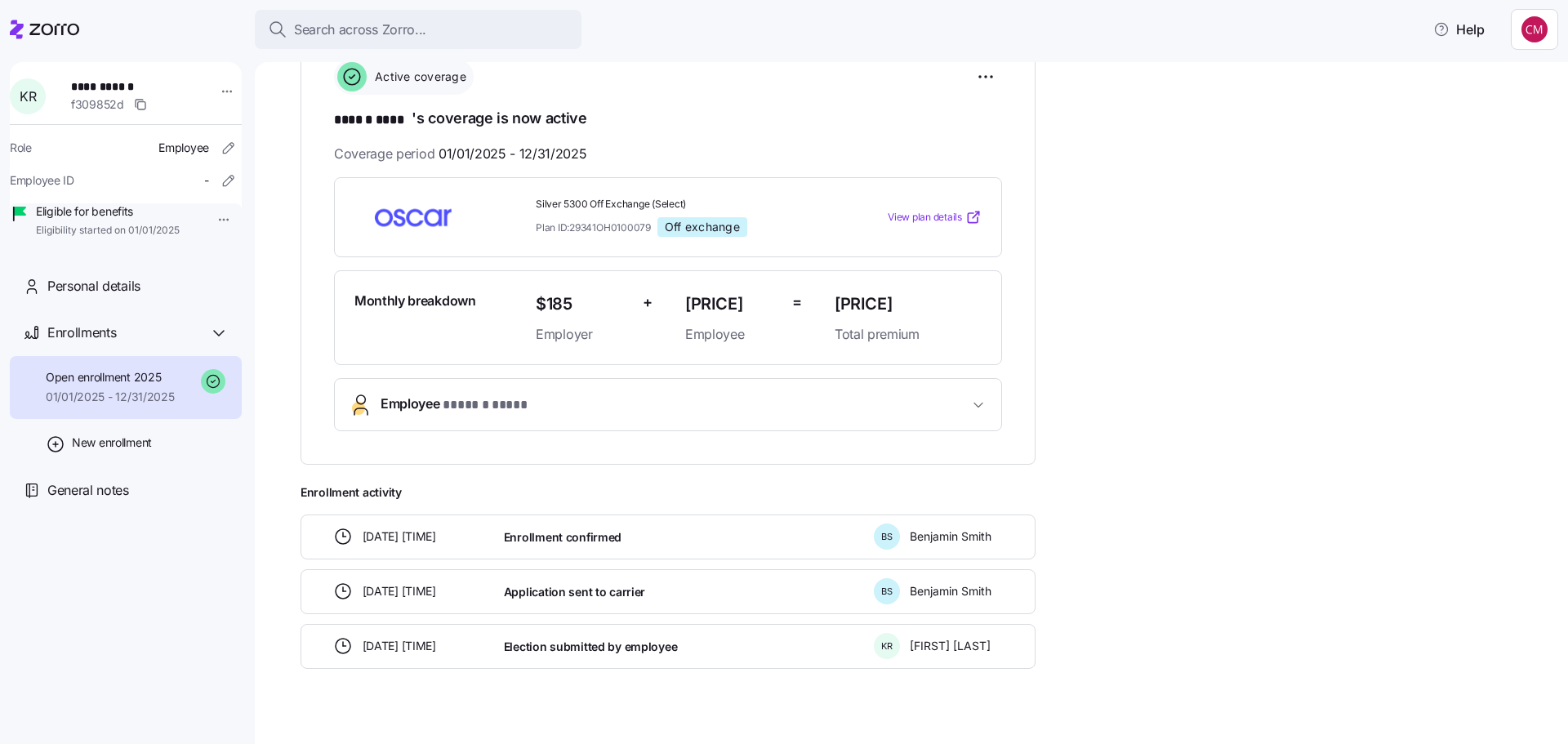 click on "Employee * ******   **** *" at bounding box center [675, 404] 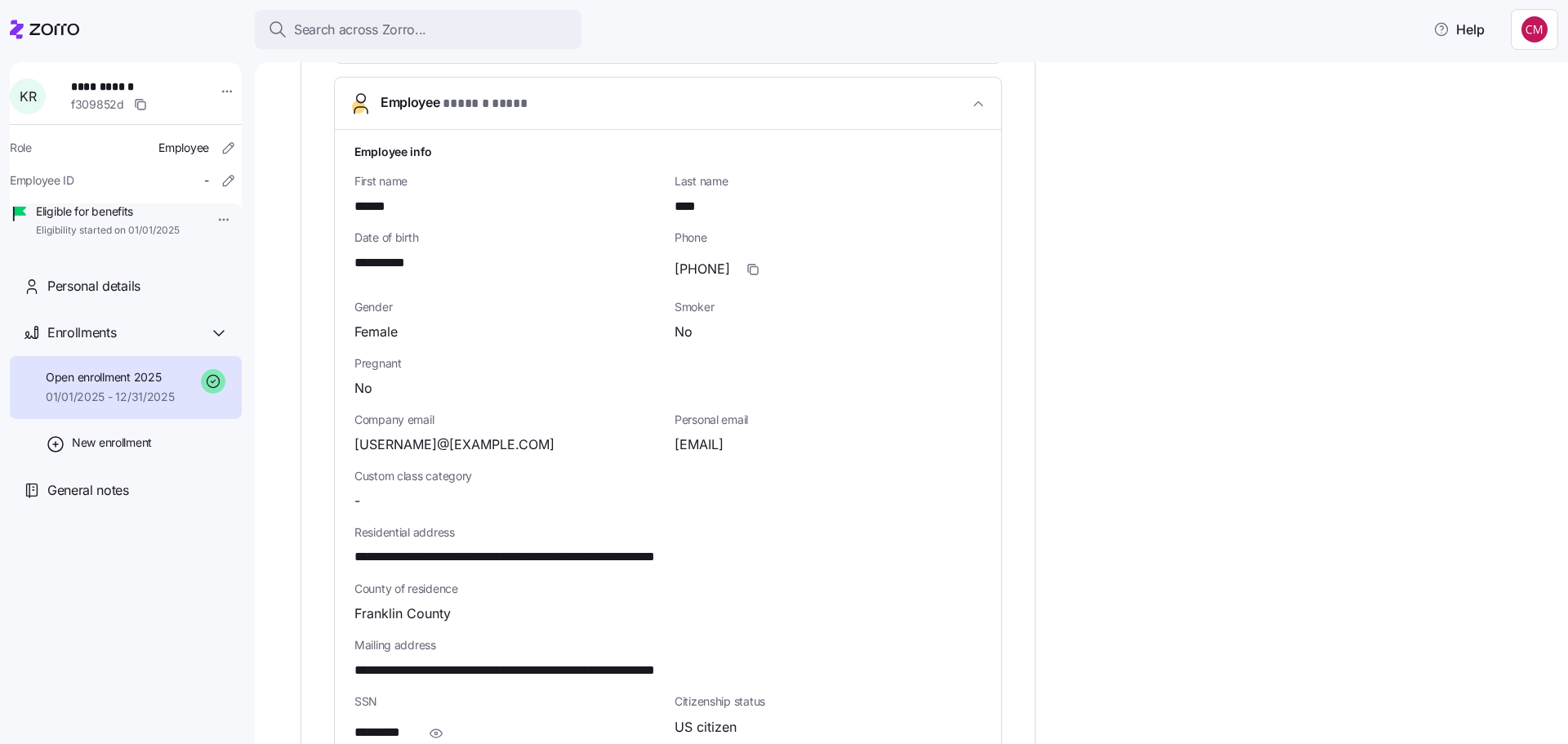 scroll, scrollTop: 653, scrollLeft: 0, axis: vertical 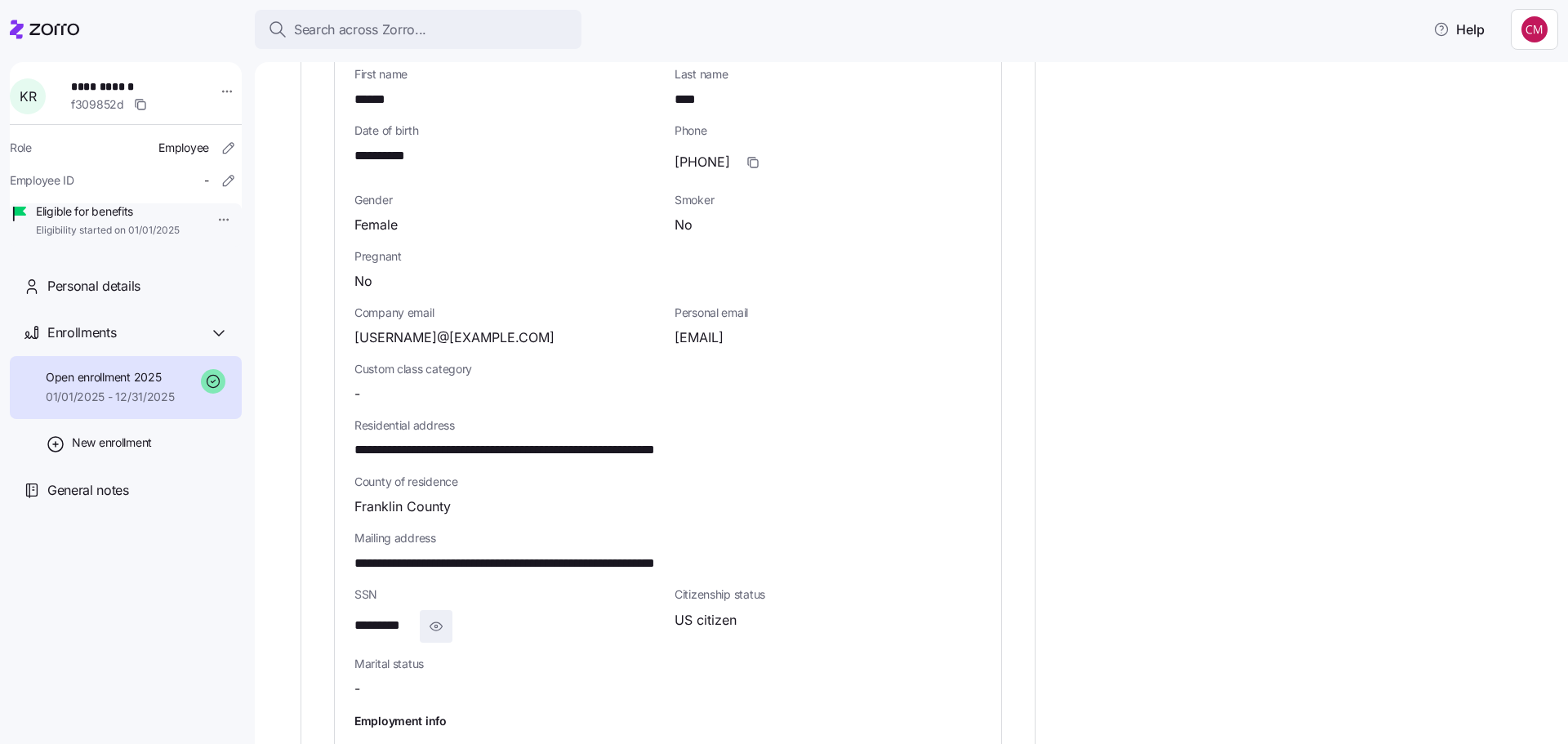 click 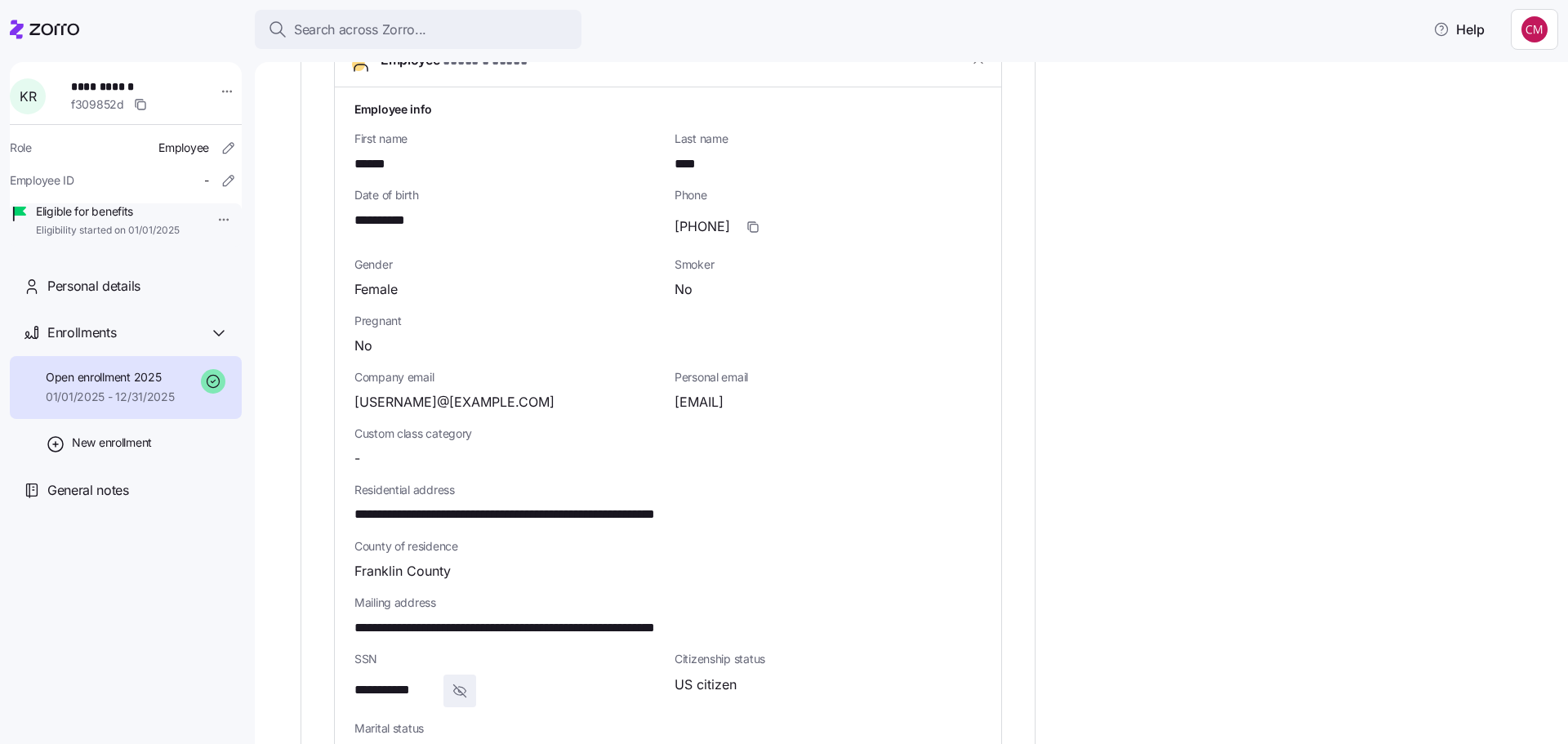 scroll, scrollTop: 572, scrollLeft: 0, axis: vertical 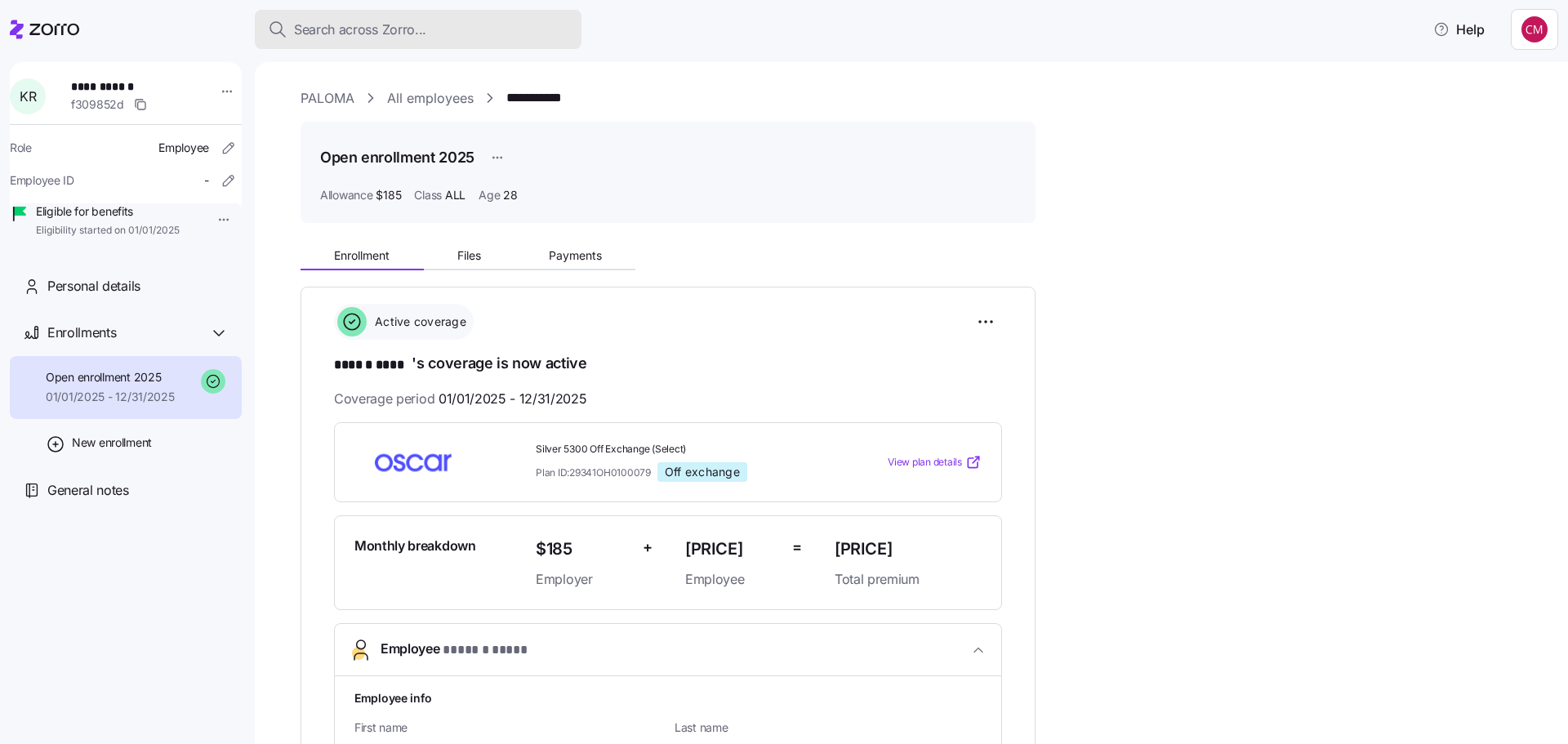 click on "Search across Zorro..." at bounding box center [418, 29] 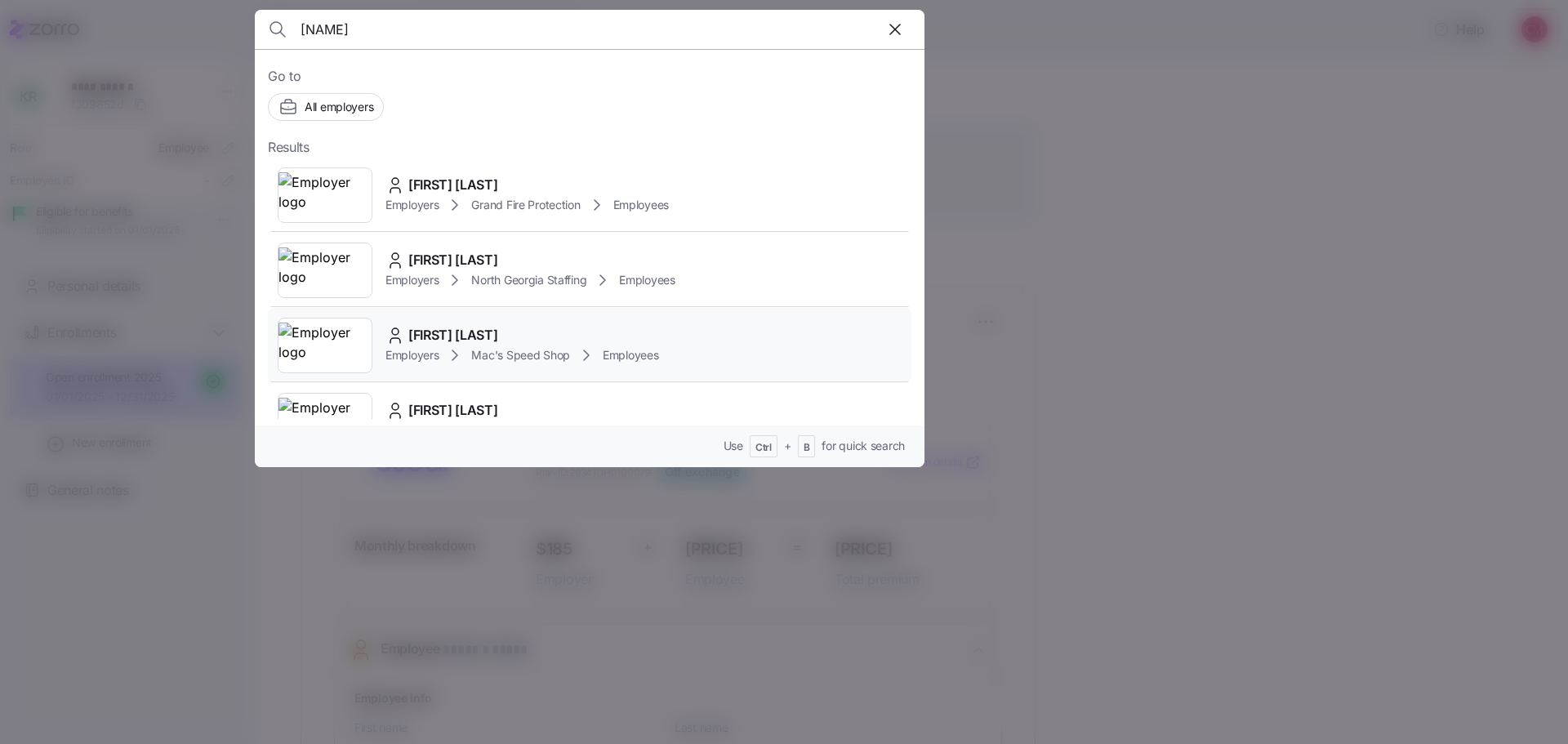 type on "[NAME]" 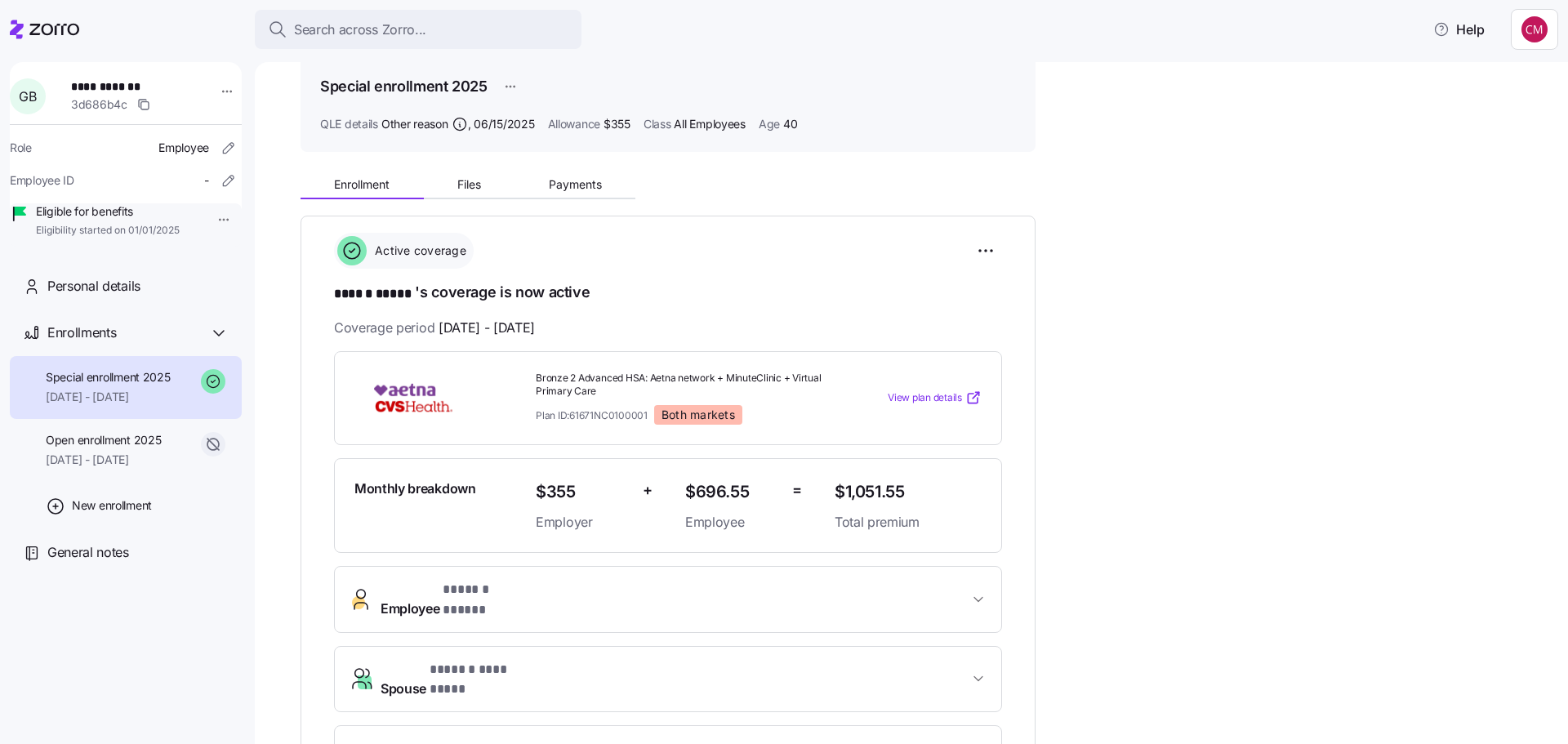 scroll, scrollTop: 0, scrollLeft: 0, axis: both 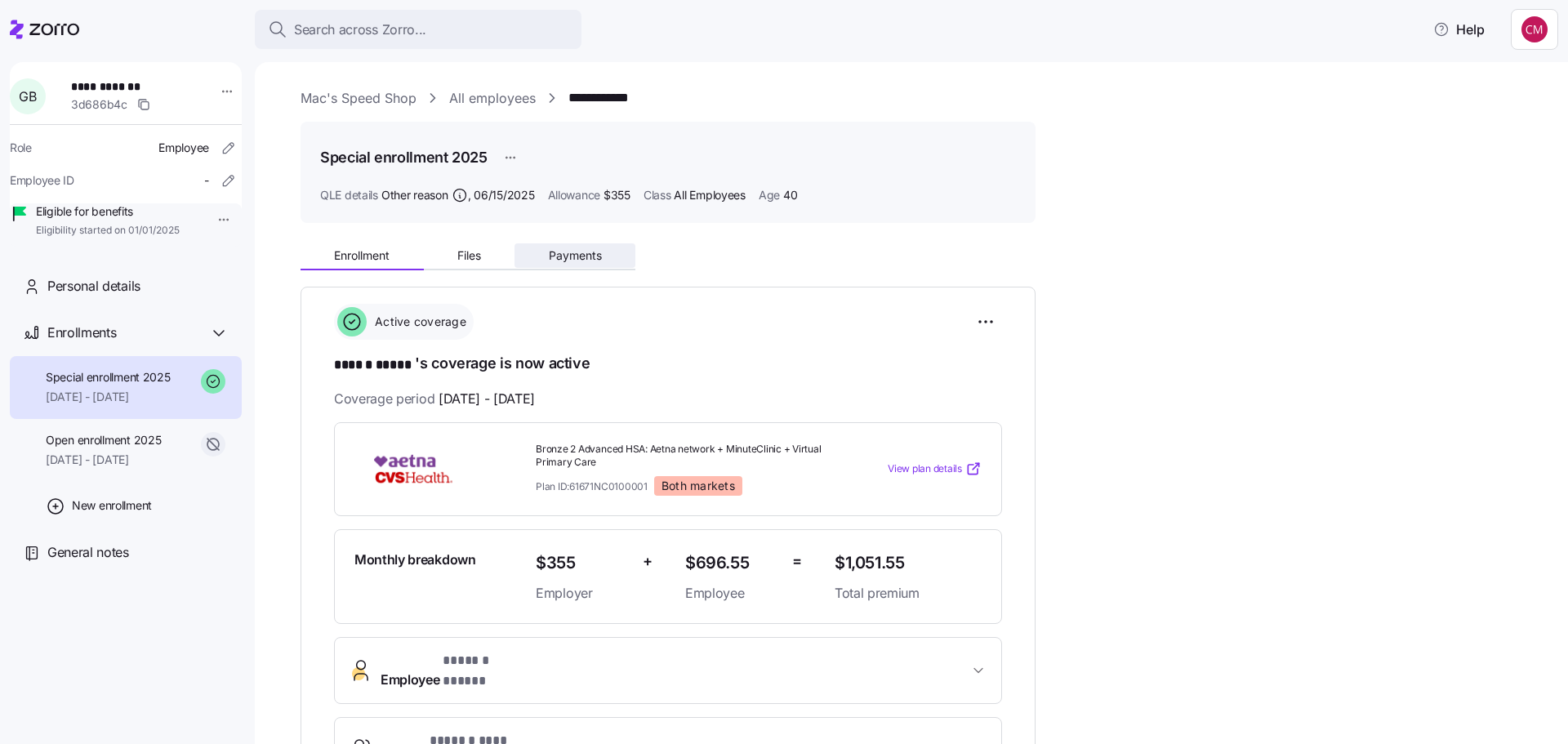 click on "Payments" at bounding box center (575, 256) 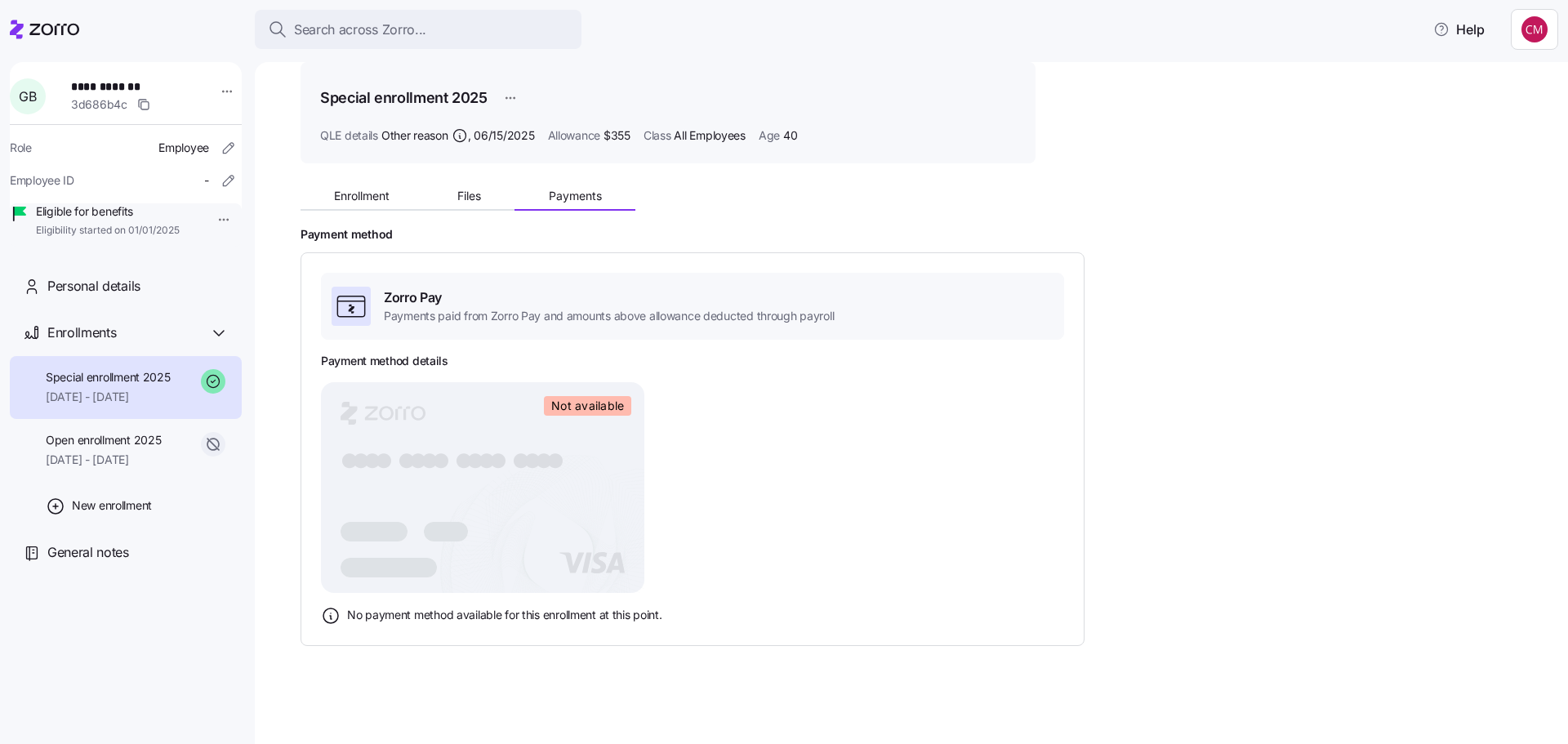 scroll, scrollTop: 0, scrollLeft: 0, axis: both 